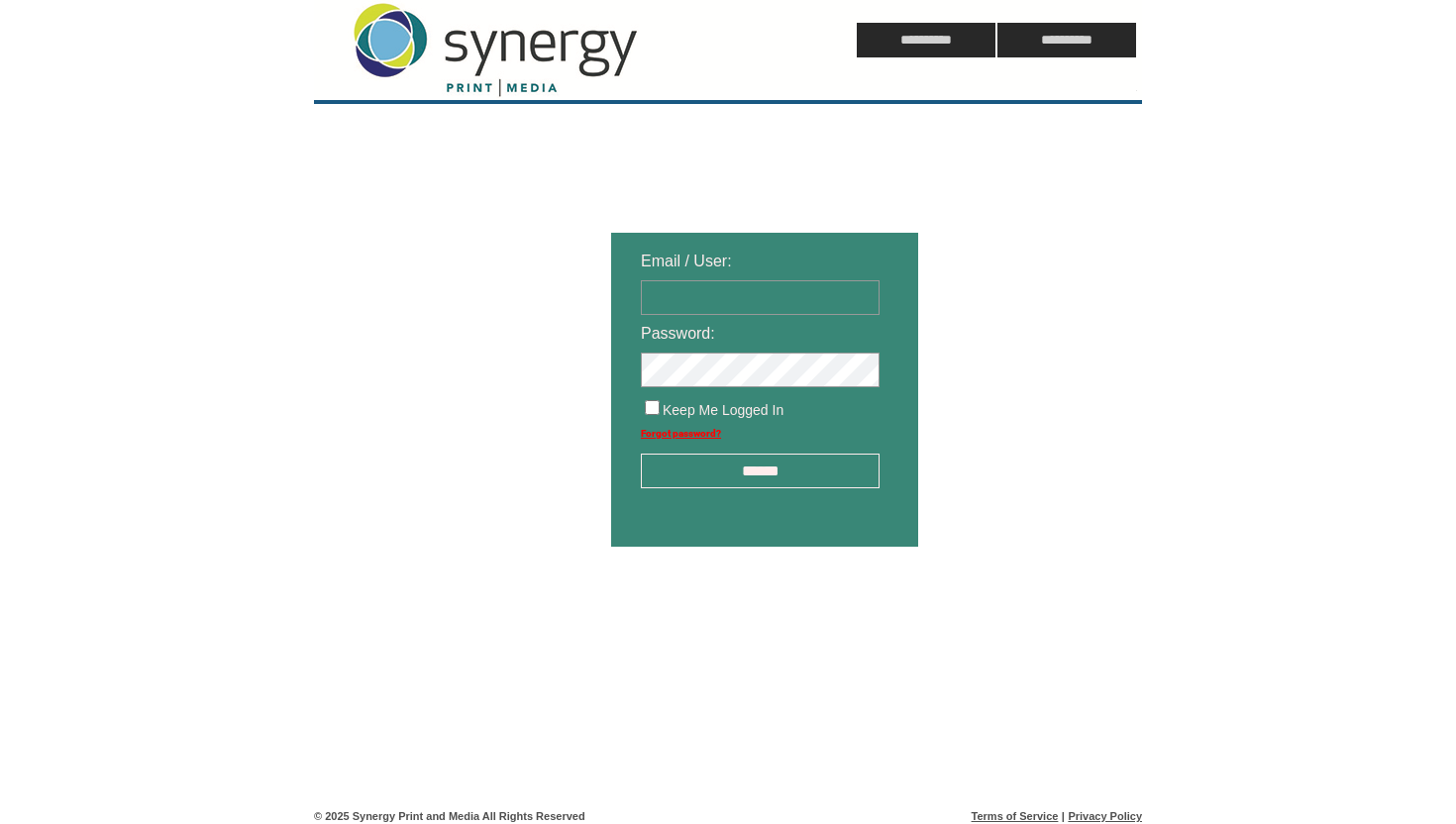 scroll, scrollTop: 0, scrollLeft: 0, axis: both 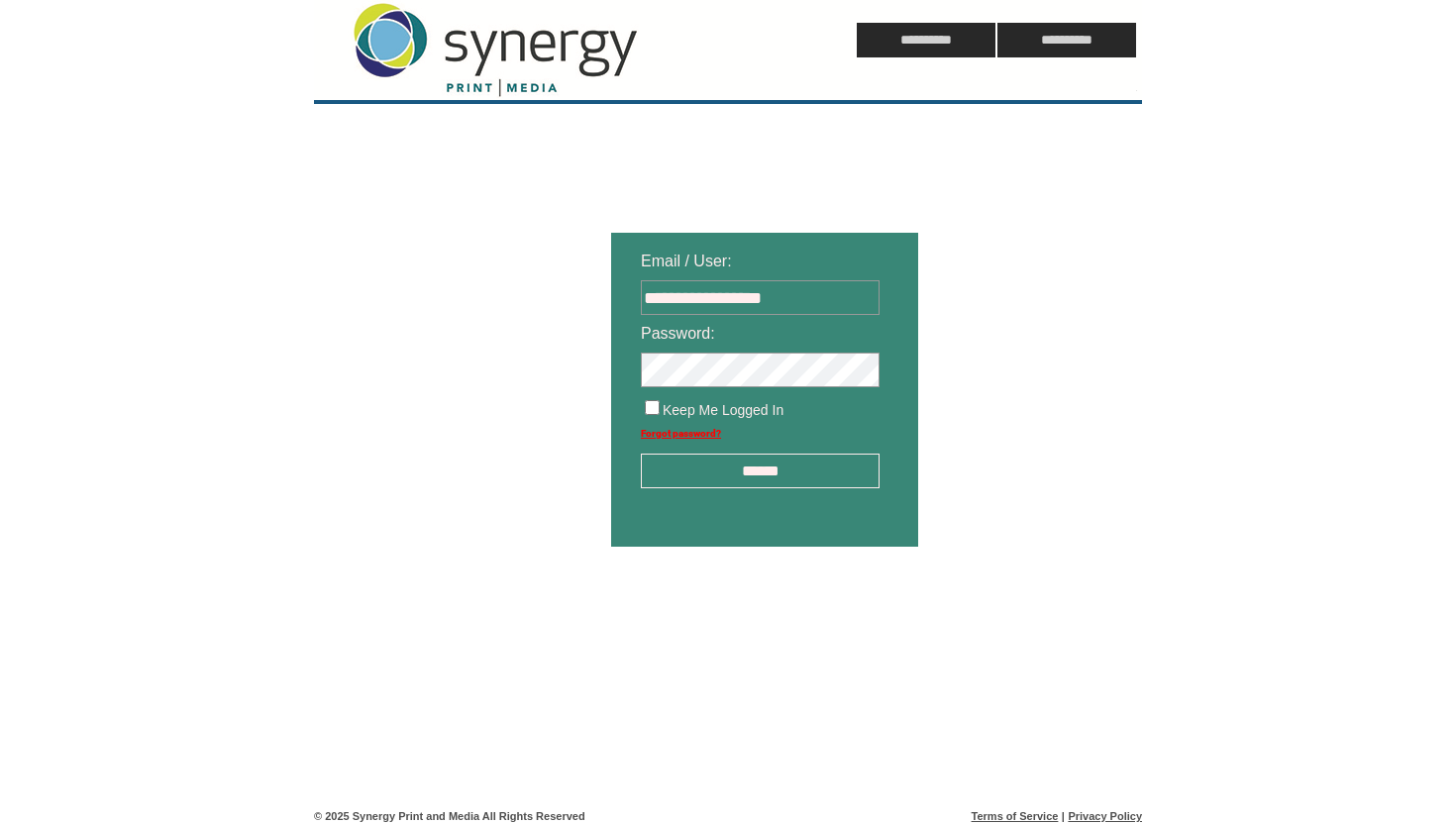 click on "******" at bounding box center (760, 470) 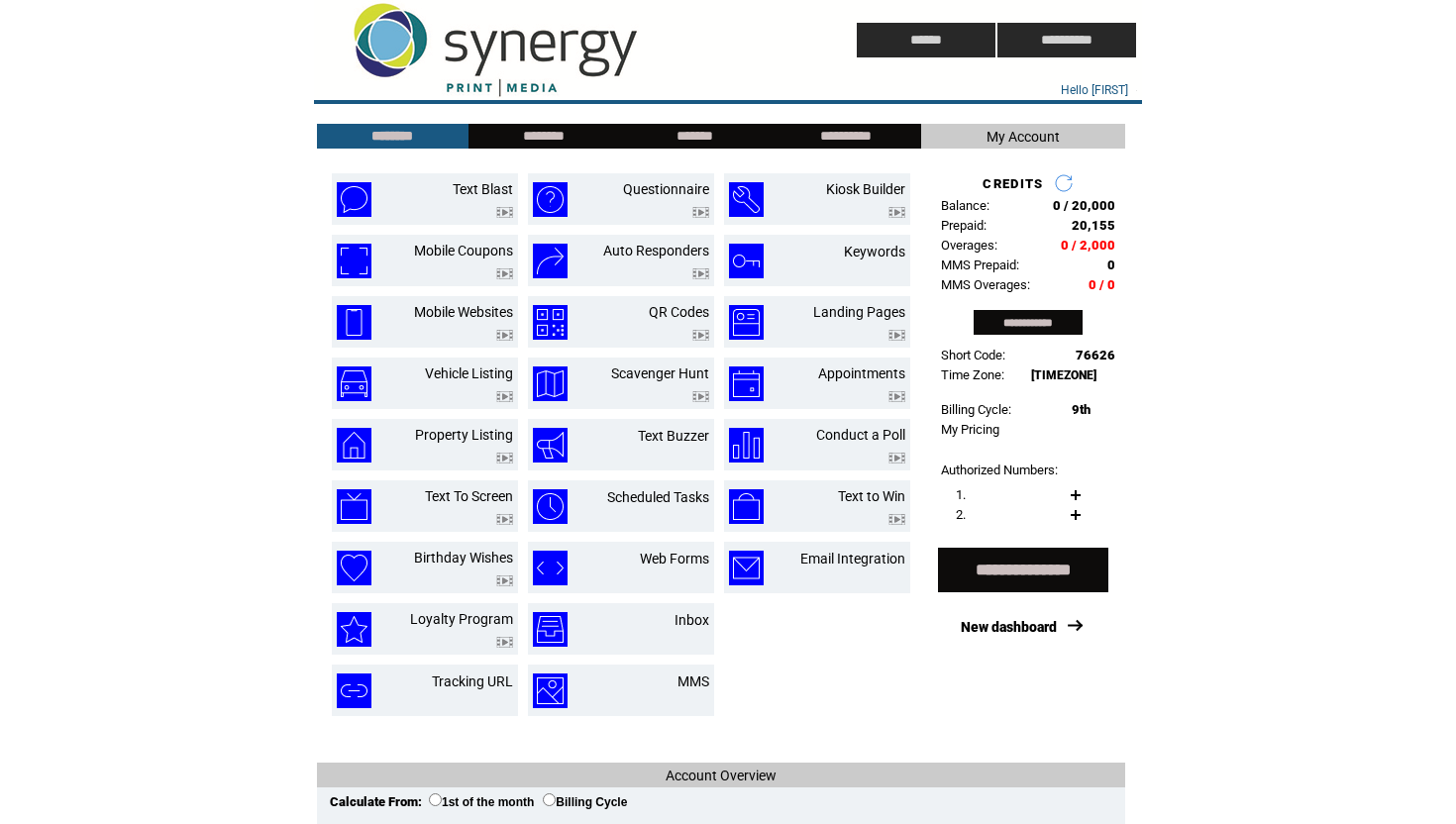 scroll, scrollTop: 0, scrollLeft: 0, axis: both 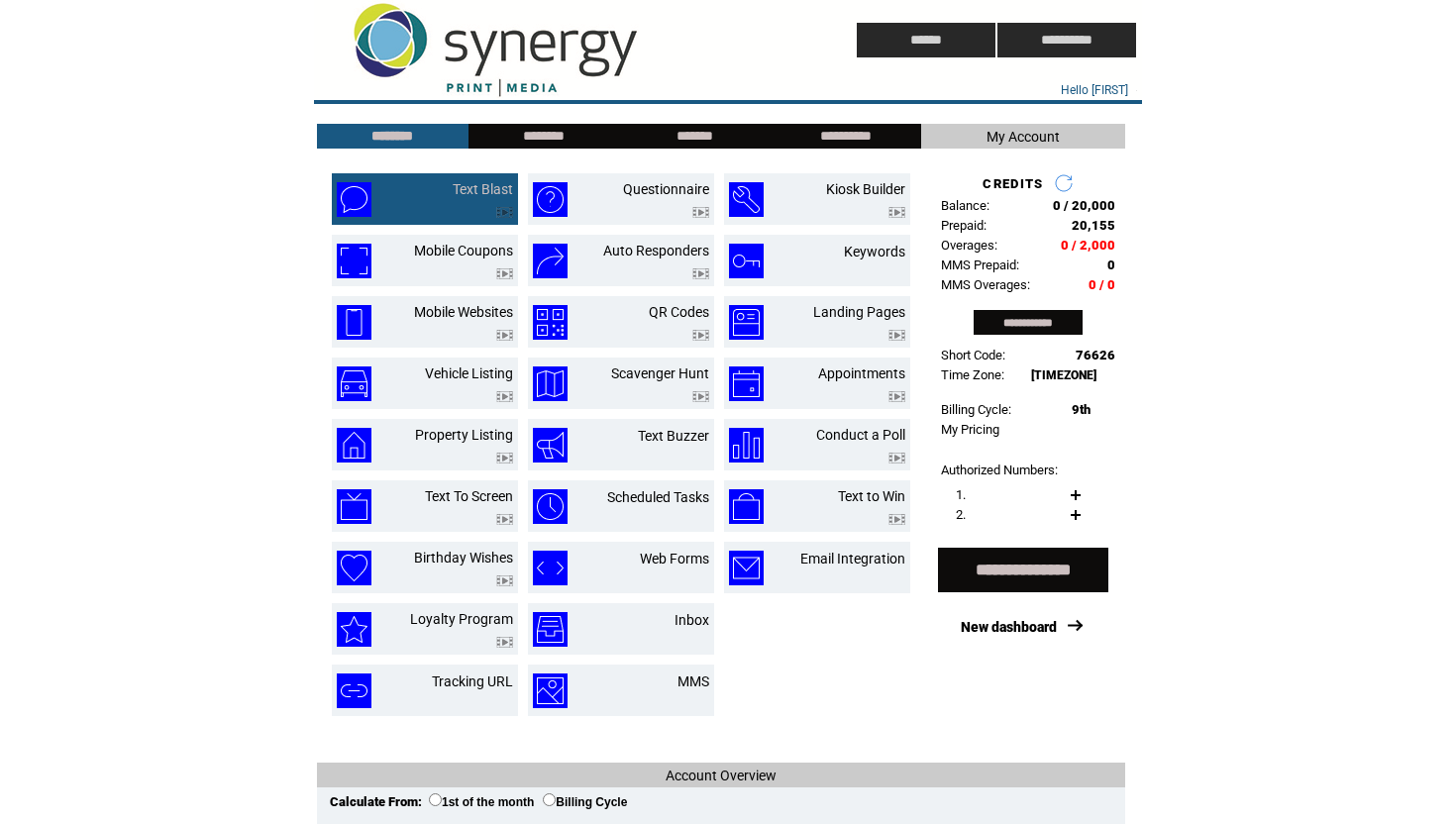 click on "Text Blast" at bounding box center [460, 199] 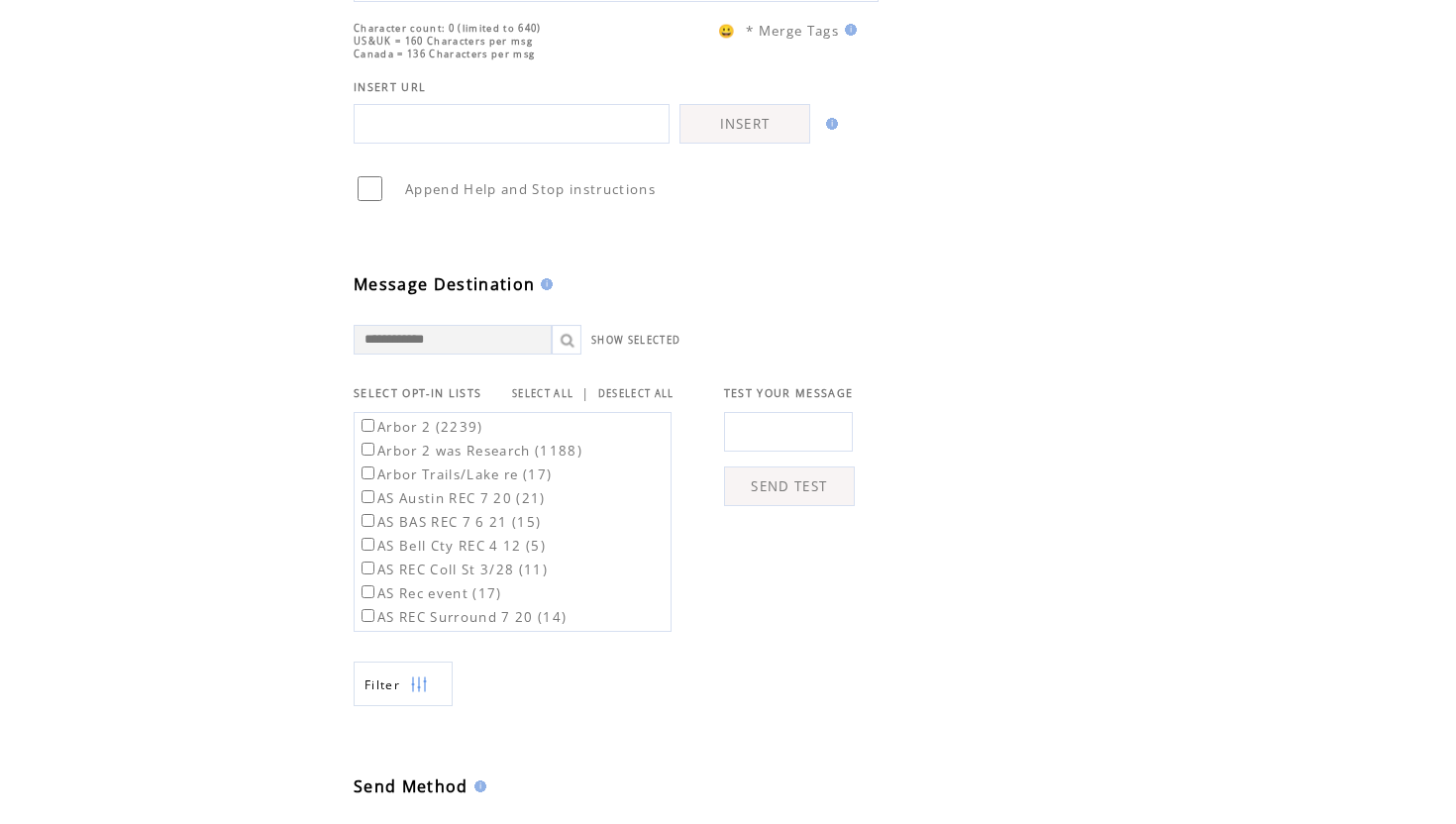 scroll, scrollTop: 353, scrollLeft: 0, axis: vertical 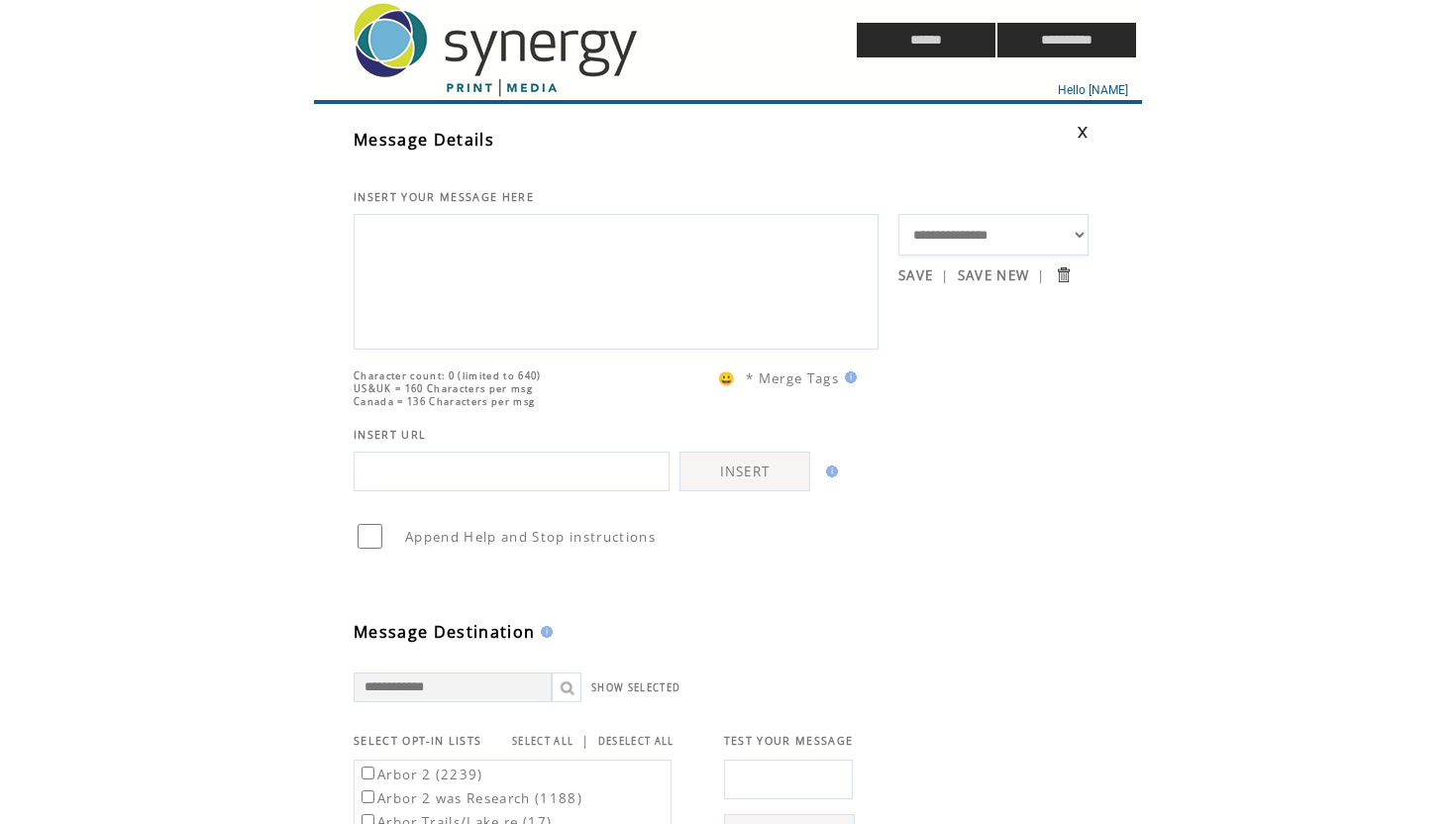 click at bounding box center [548, 40] 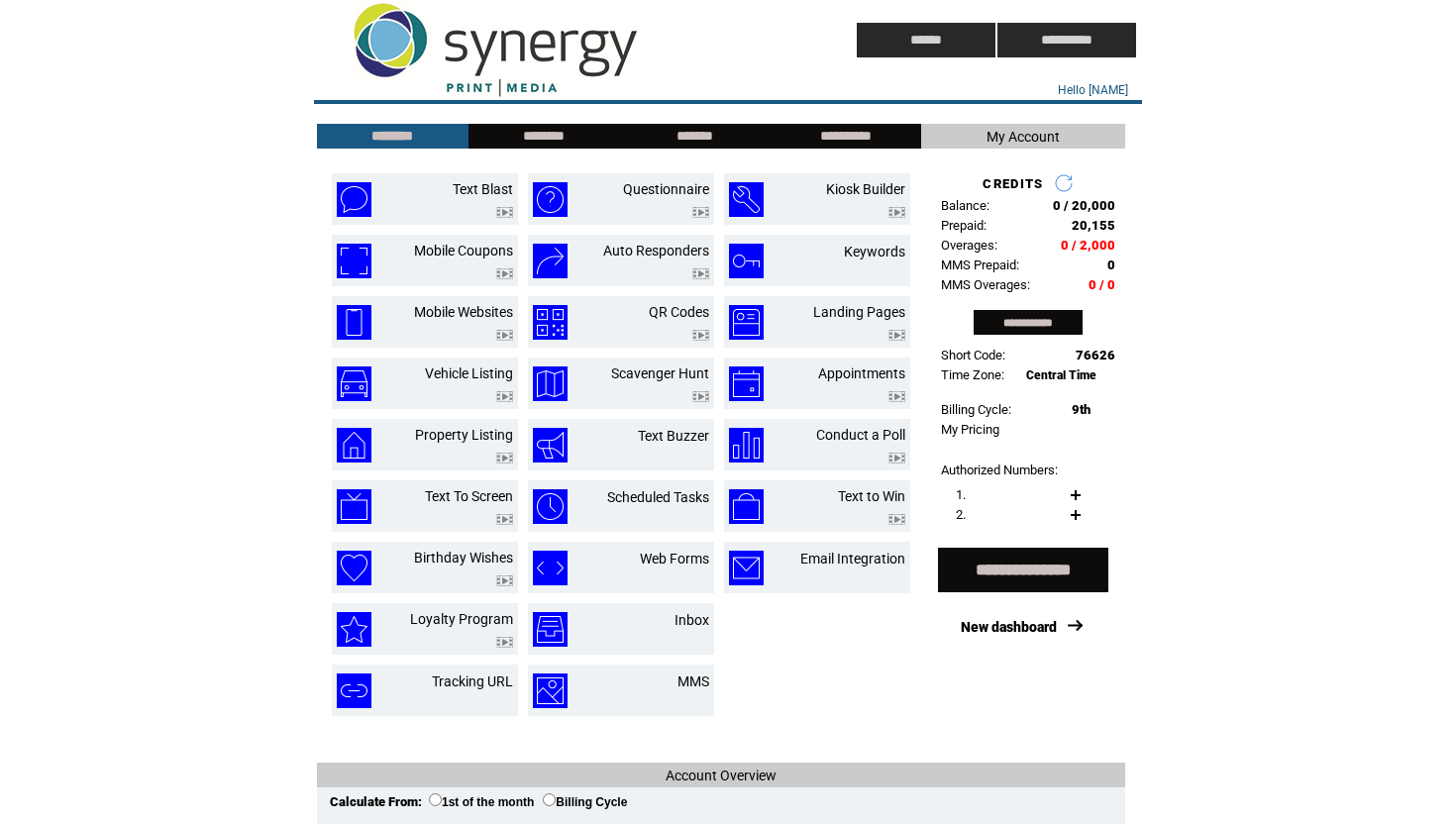 scroll, scrollTop: 0, scrollLeft: 0, axis: both 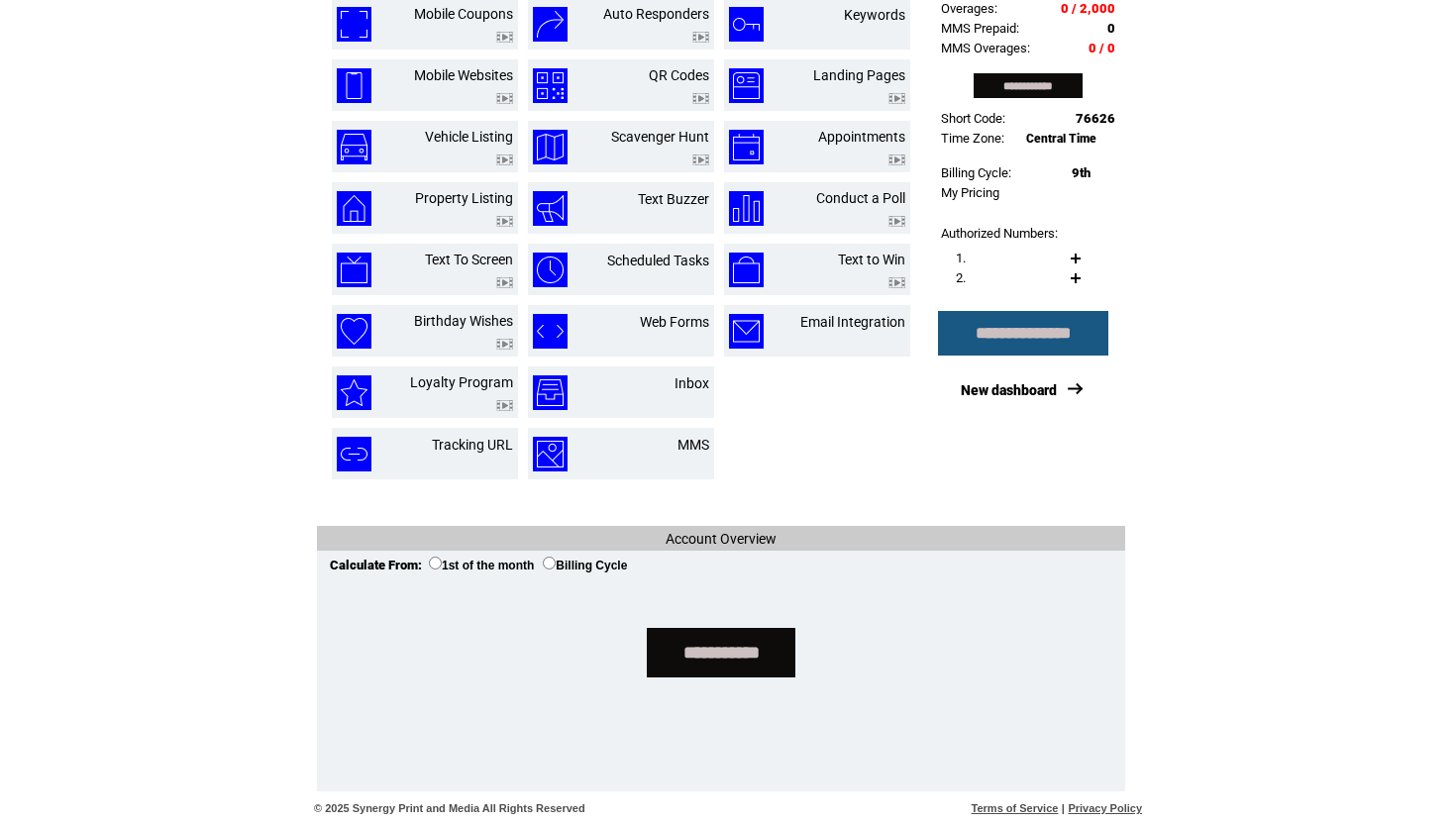 click on "**********" at bounding box center [1023, 333] 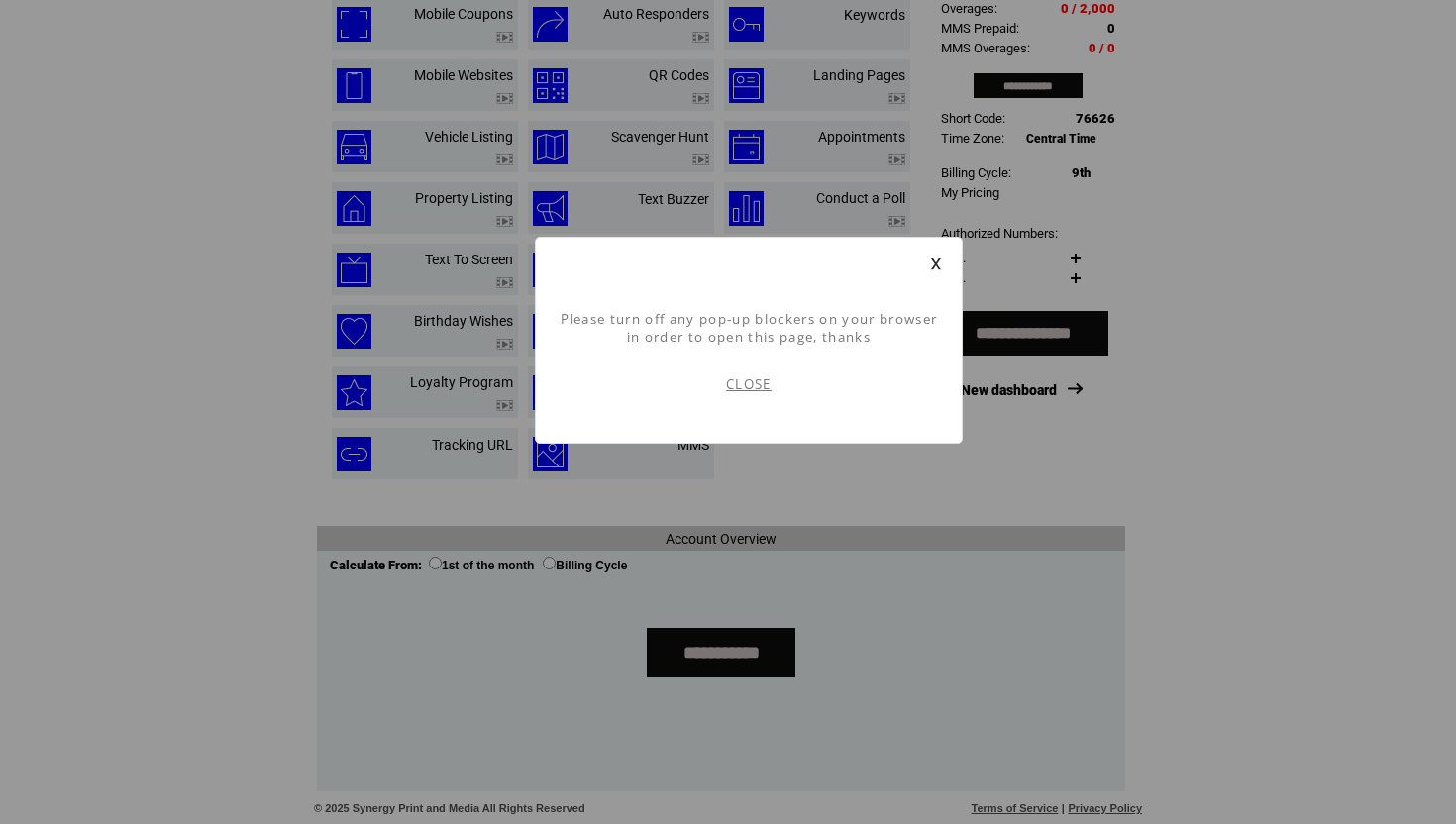 scroll, scrollTop: 1, scrollLeft: 0, axis: vertical 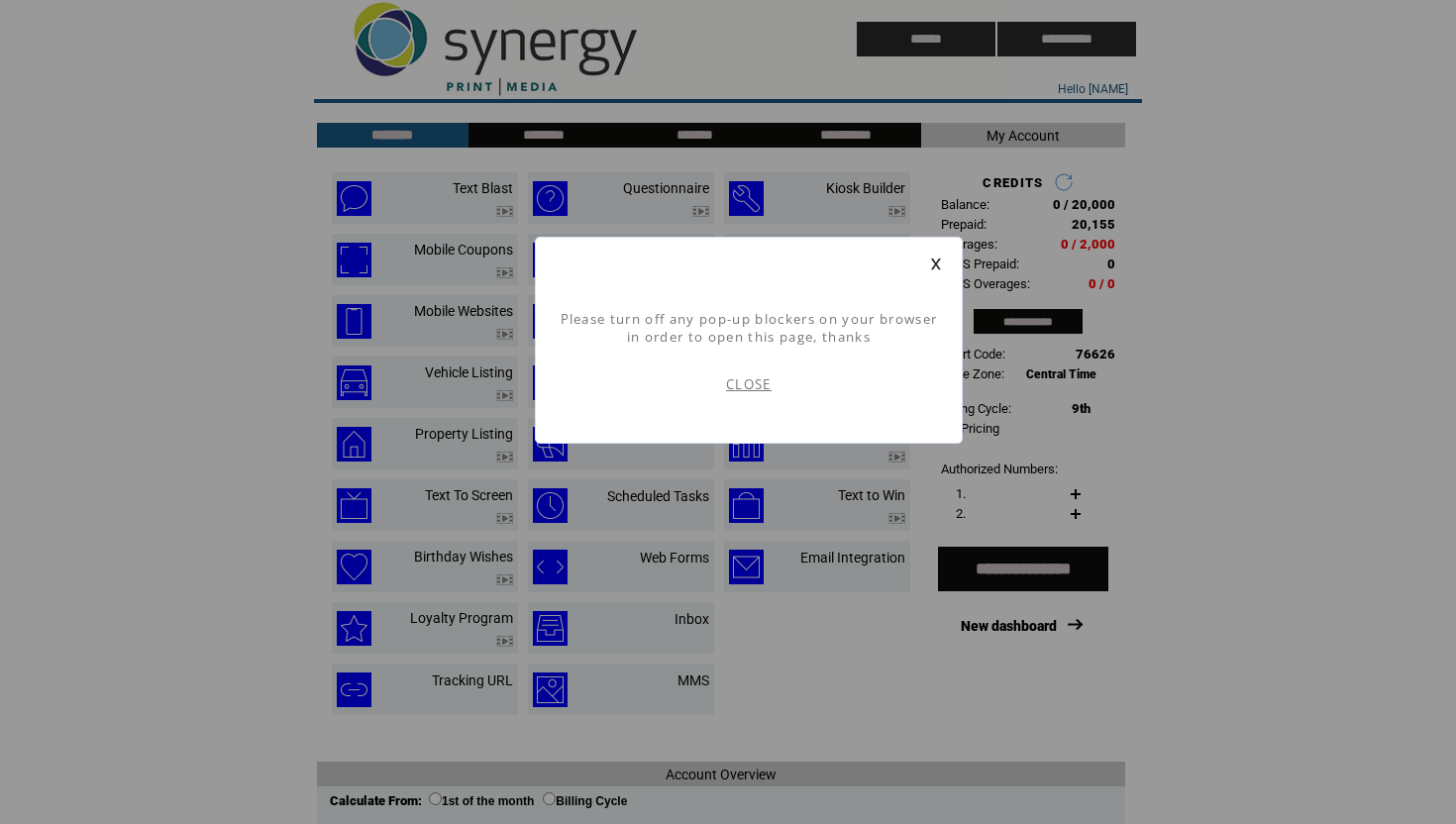 click on "CLOSE" at bounding box center [749, 384] 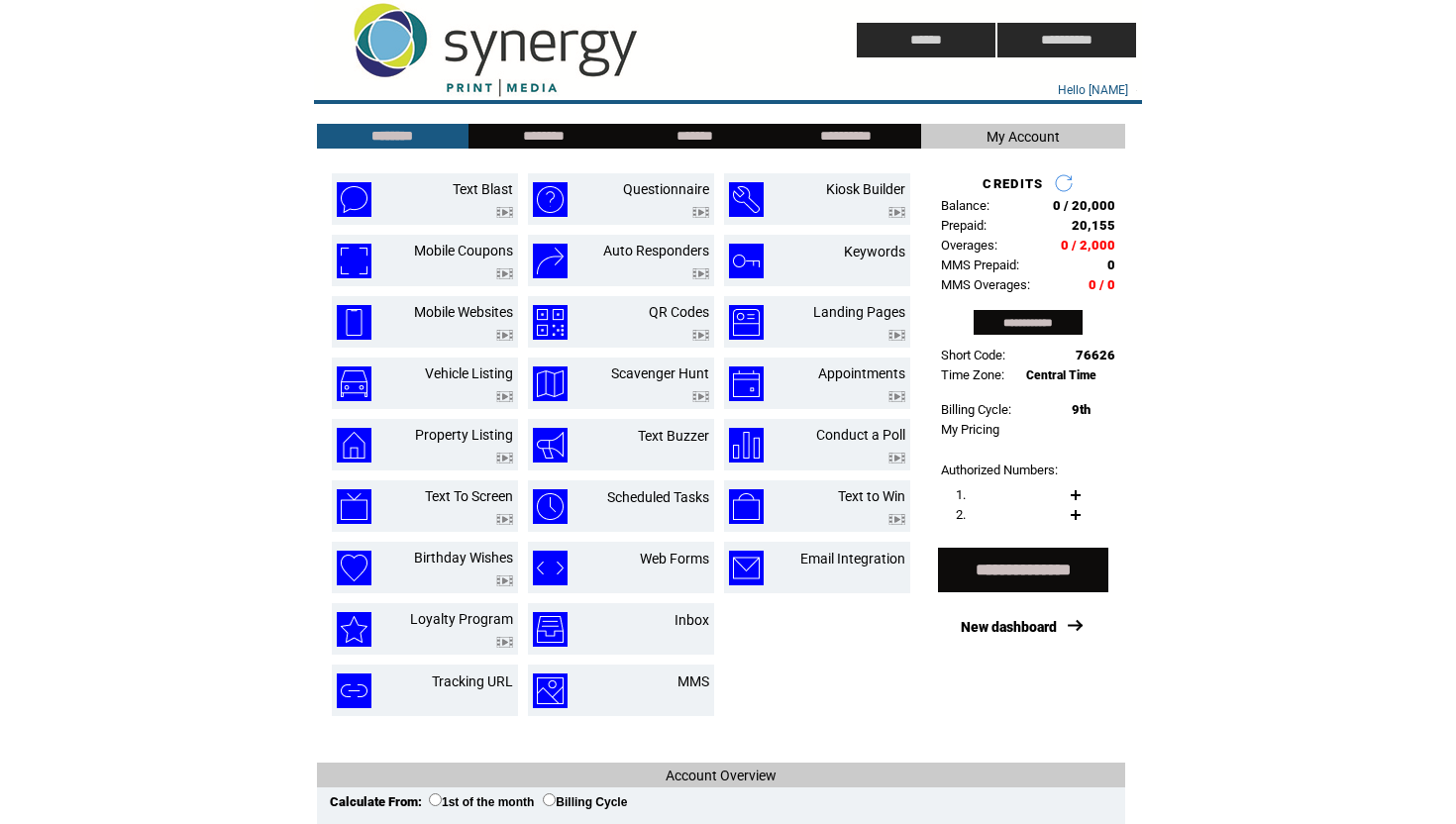 click on "New dashboard" at bounding box center (1008, 627) 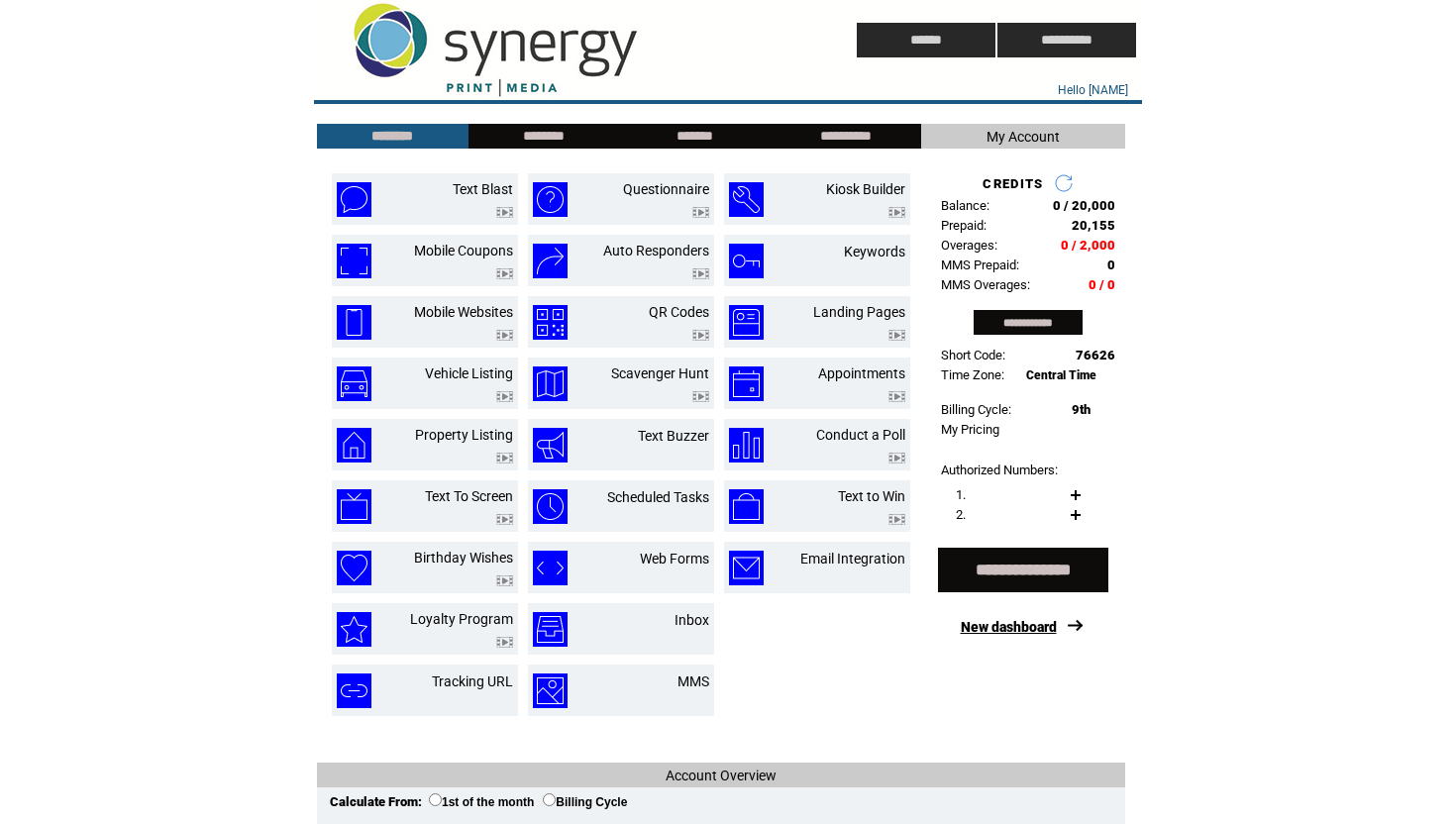 click on "New dashboard" at bounding box center [1008, 627] 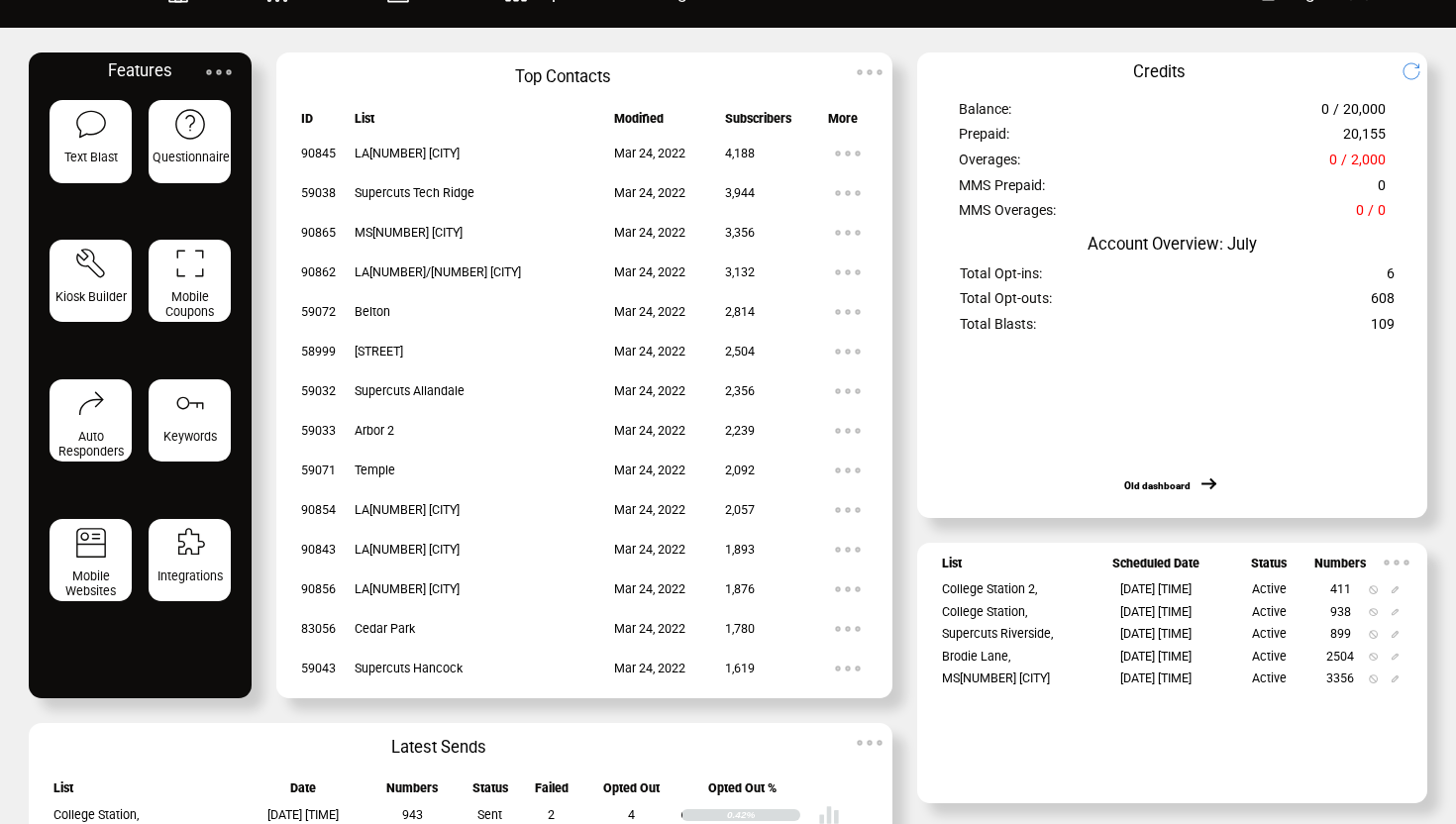 scroll, scrollTop: 0, scrollLeft: 0, axis: both 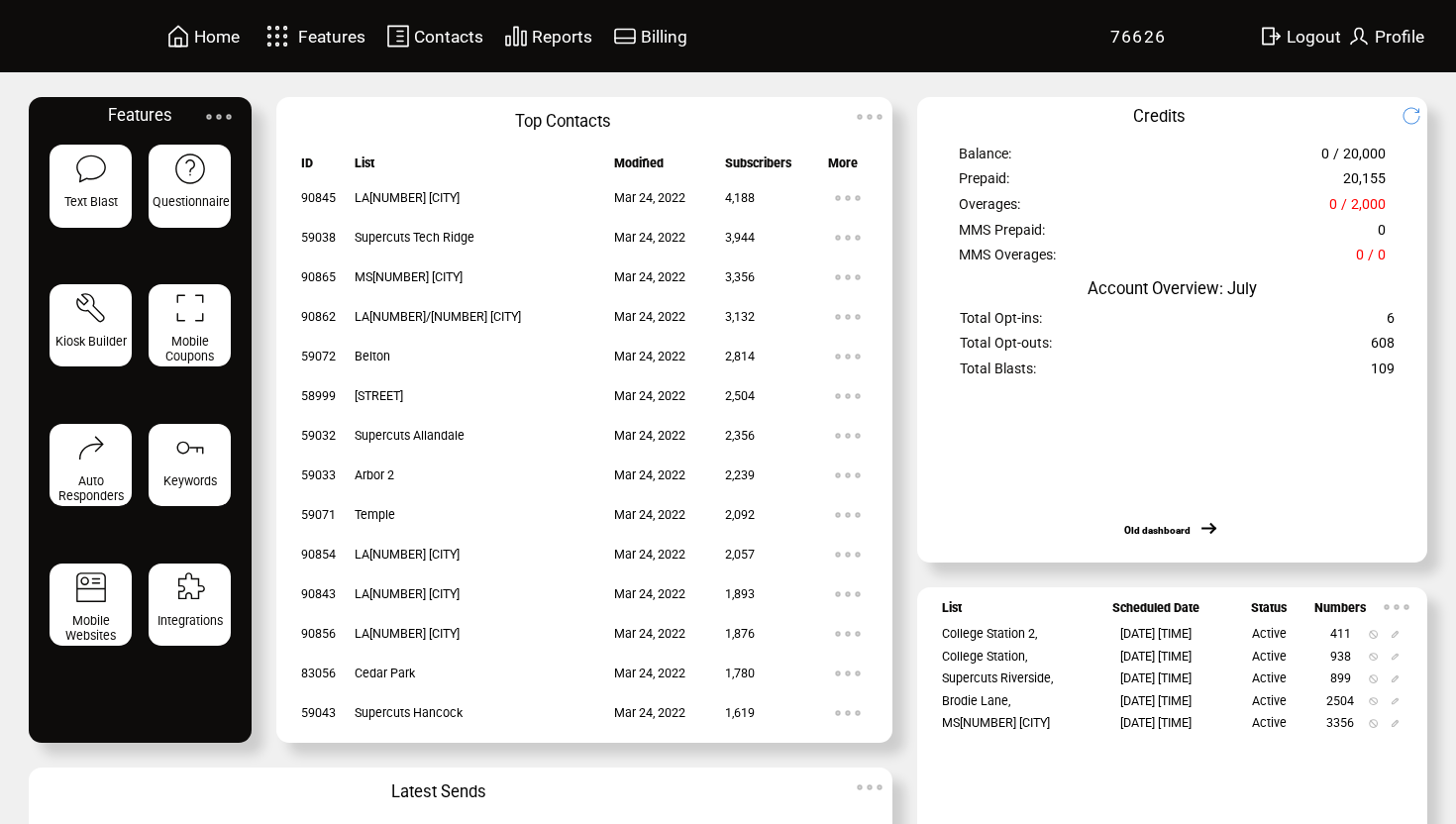 click on "Reports" at bounding box center (562, 37) 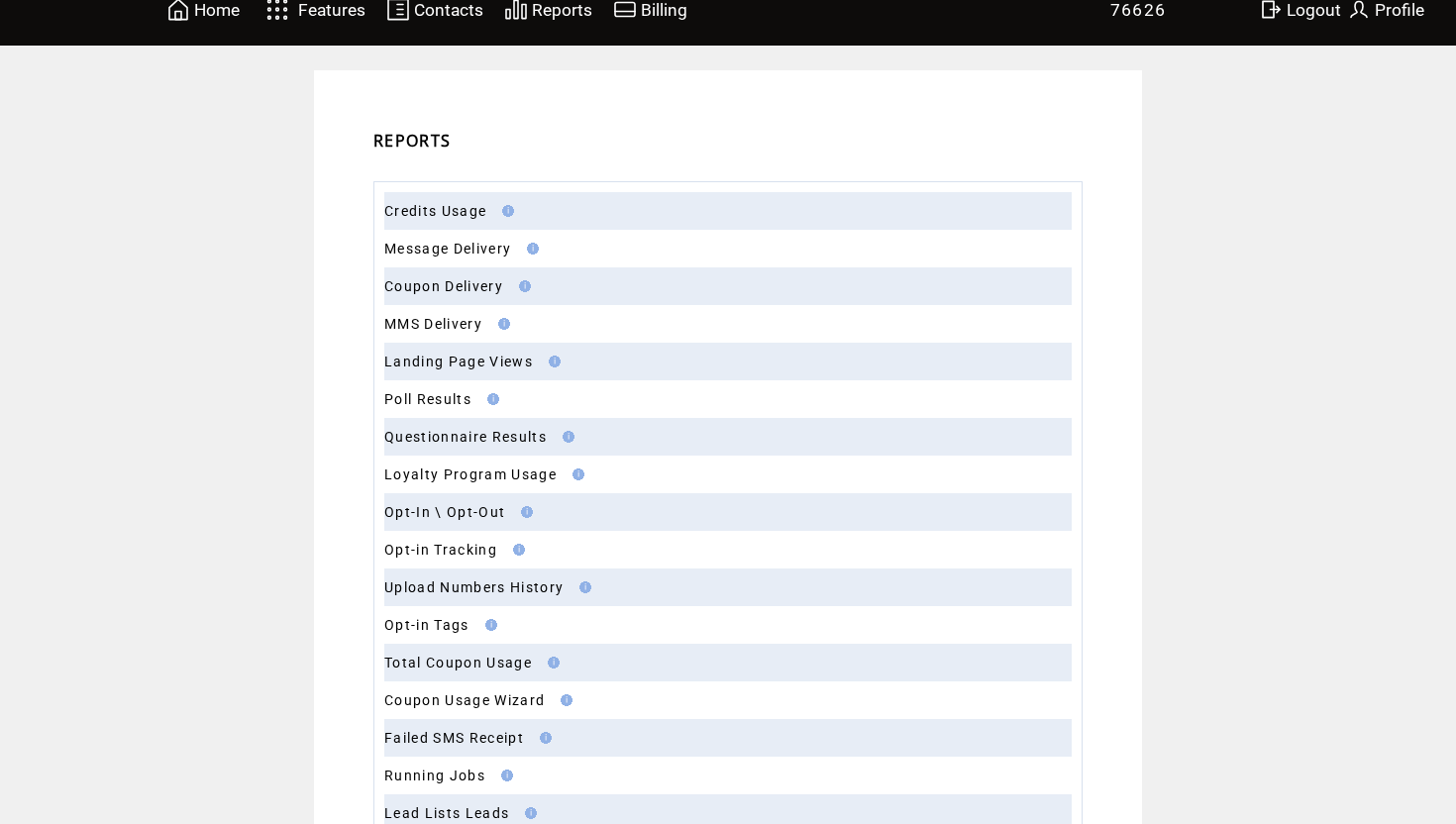 scroll, scrollTop: 242, scrollLeft: 0, axis: vertical 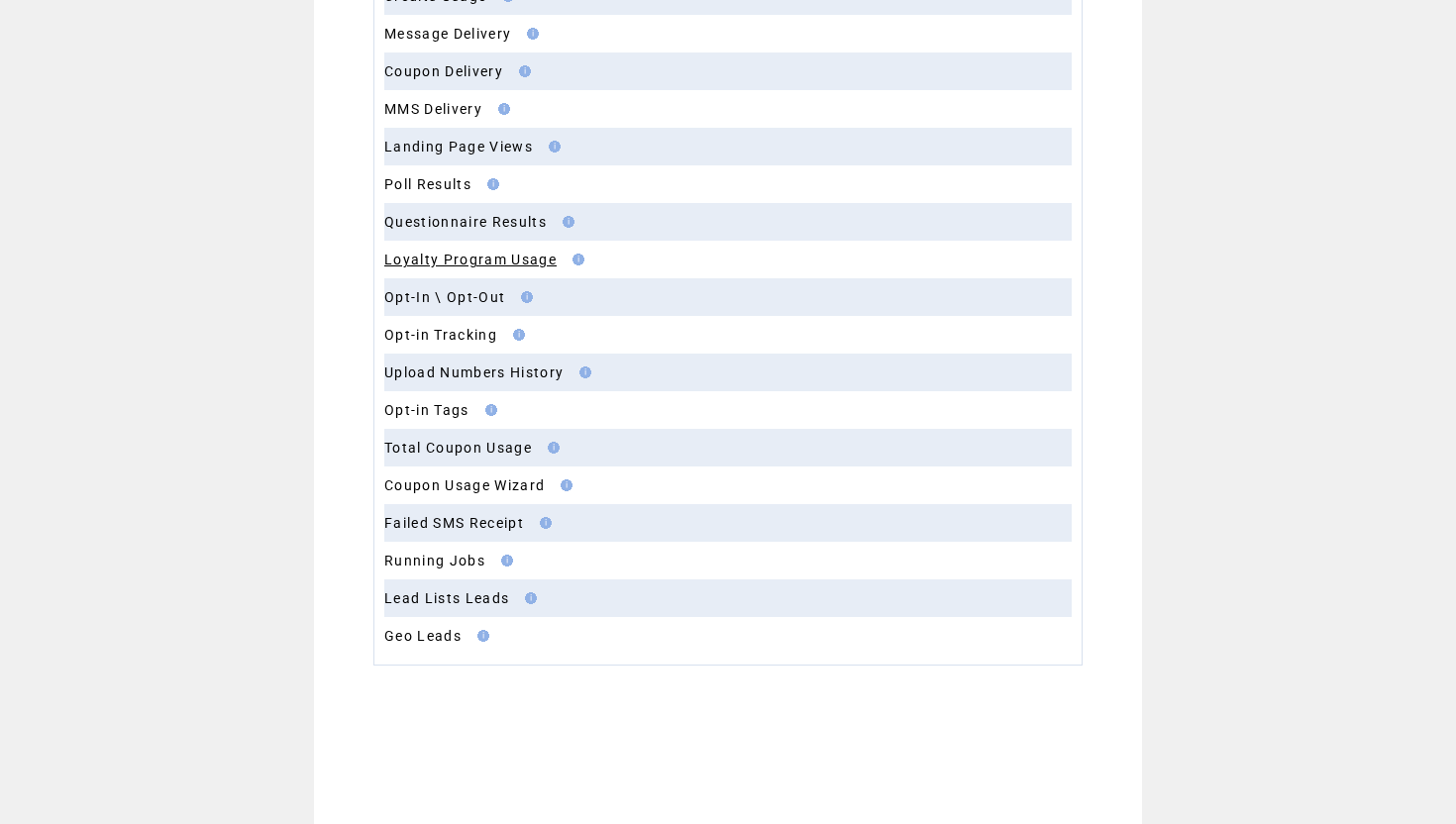 click on "Loyalty Program Usage" at bounding box center [470, 259] 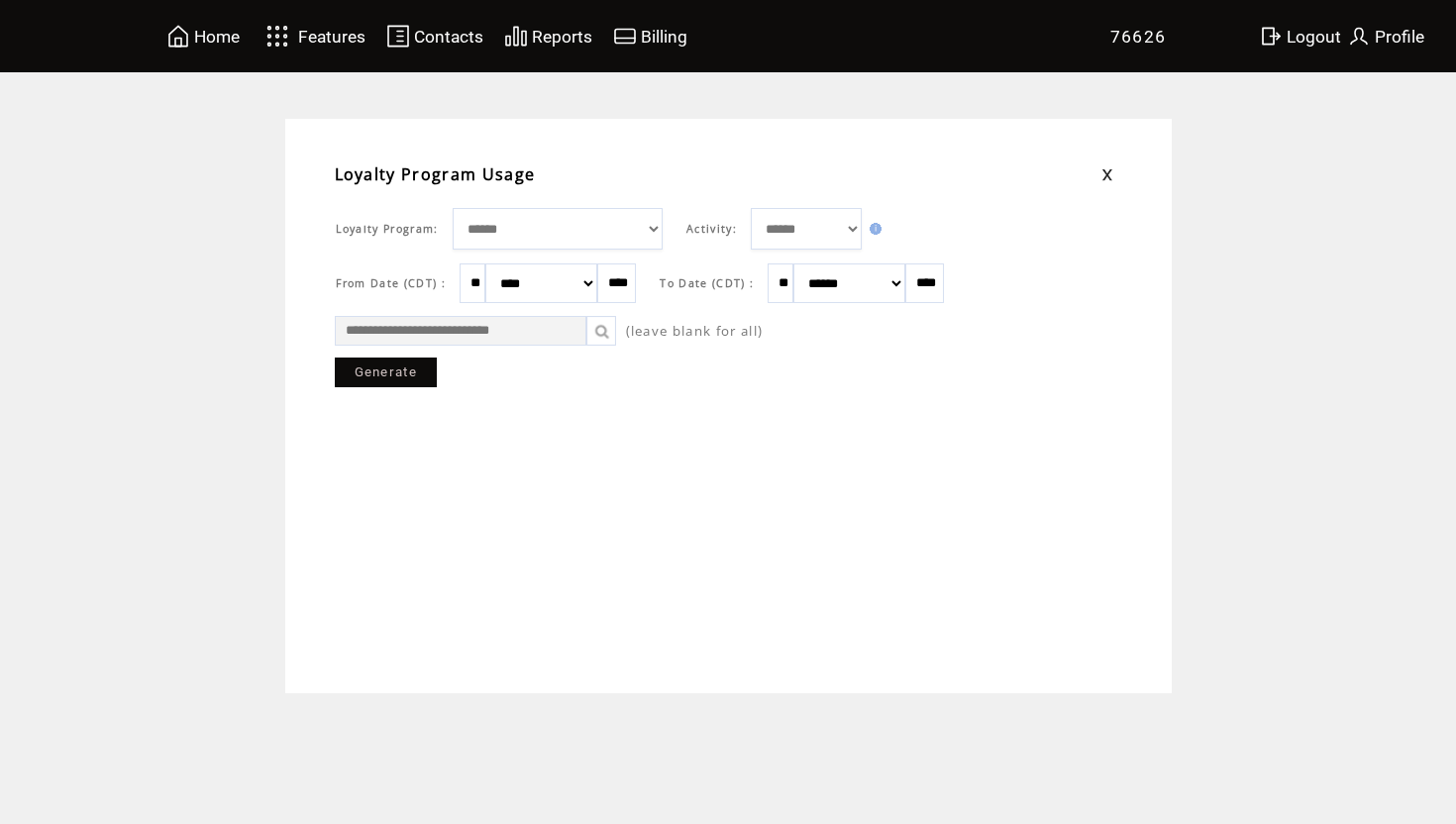 scroll, scrollTop: 0, scrollLeft: 0, axis: both 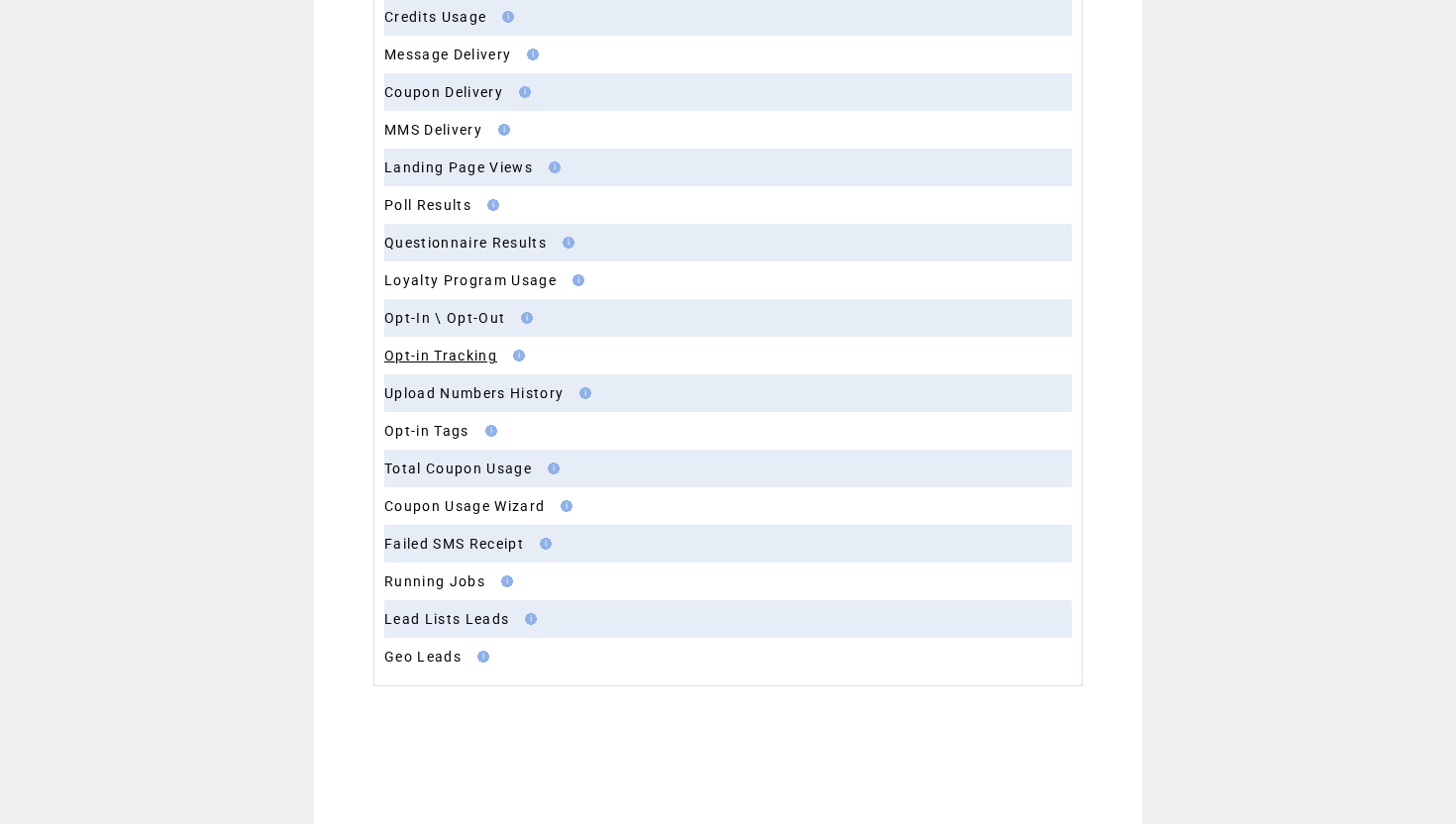 click on "Opt-in Tracking" at bounding box center (441, 356) 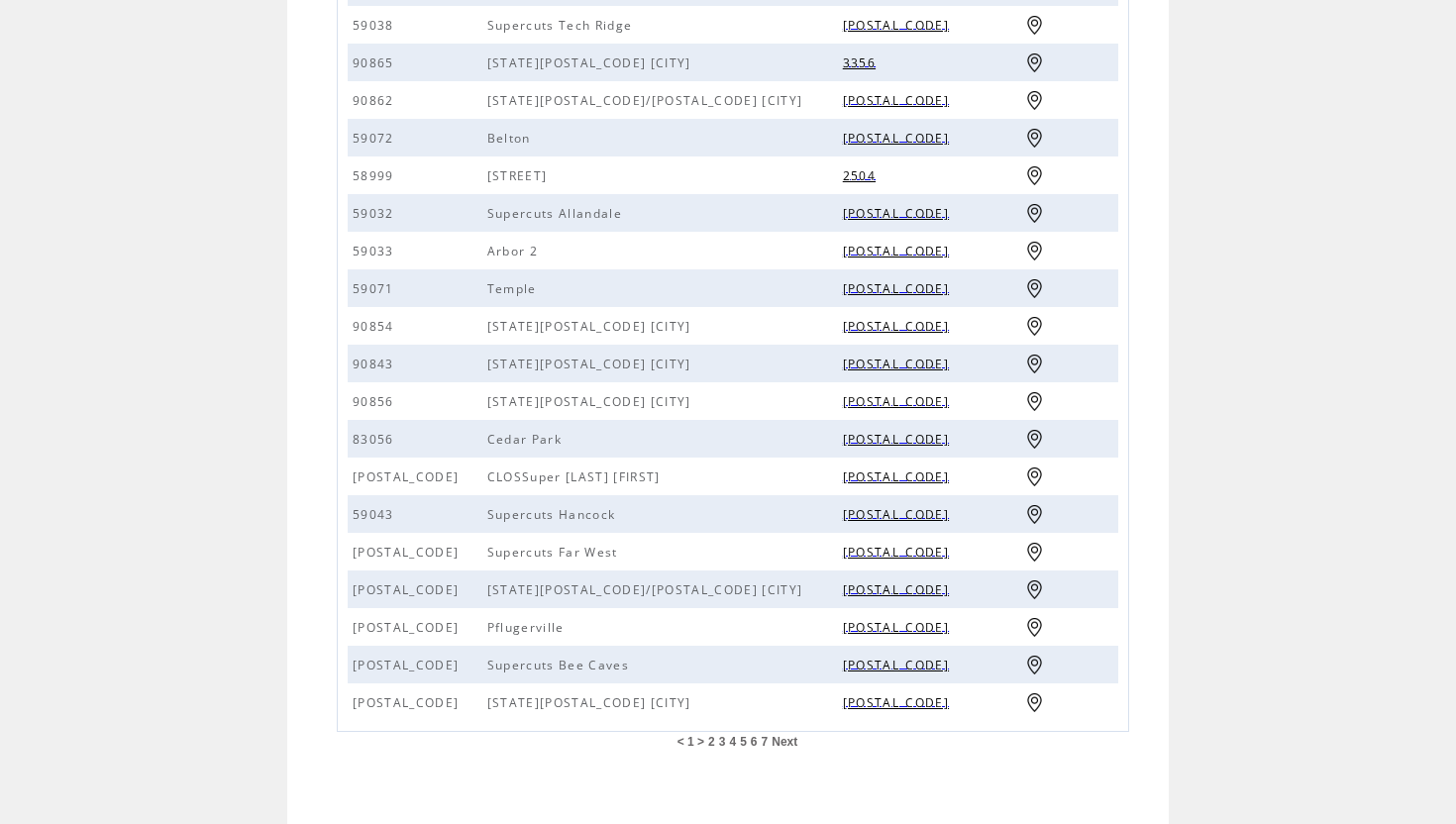 scroll, scrollTop: 320, scrollLeft: 0, axis: vertical 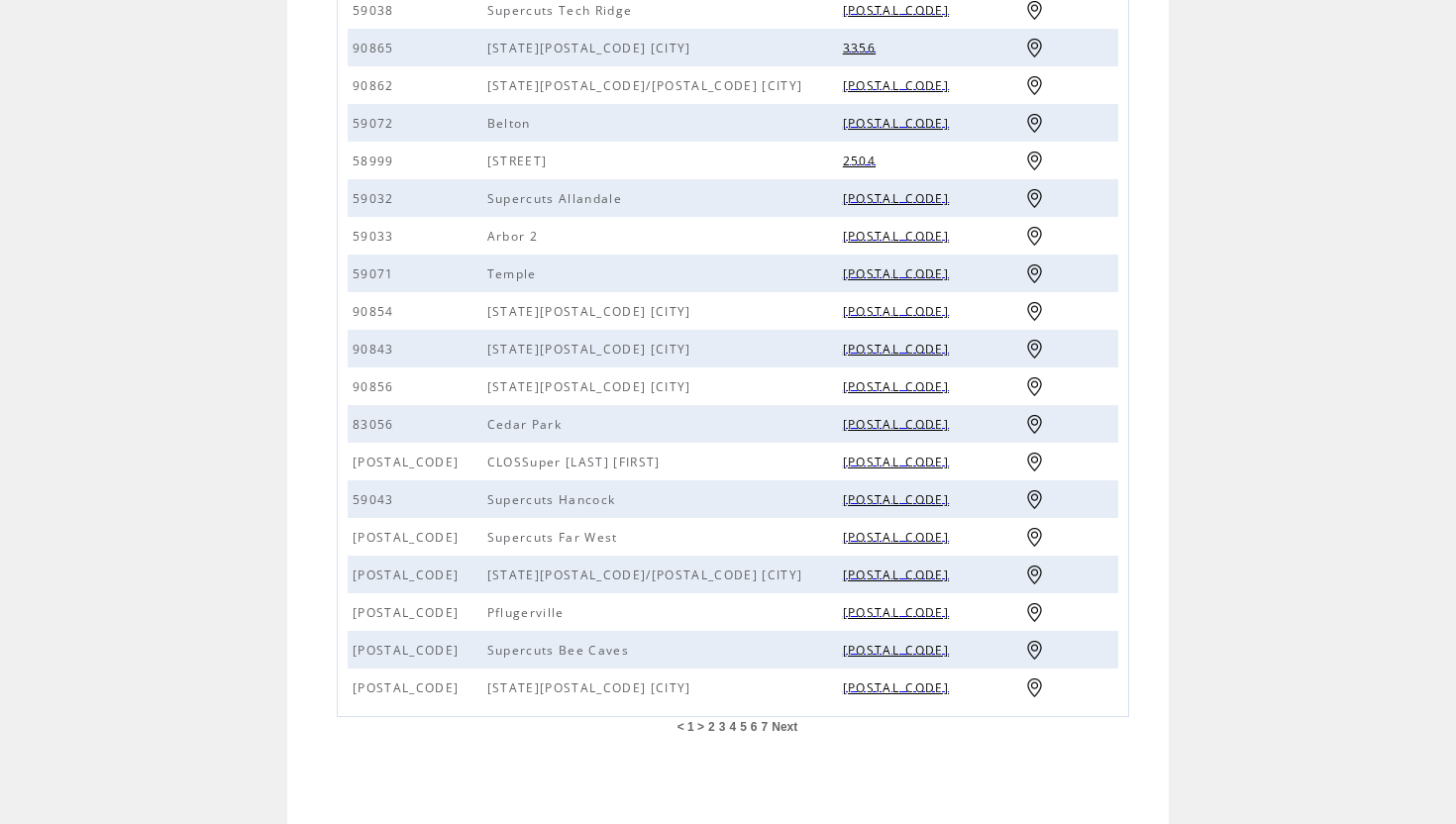 click on "1367" at bounding box center [898, 687] 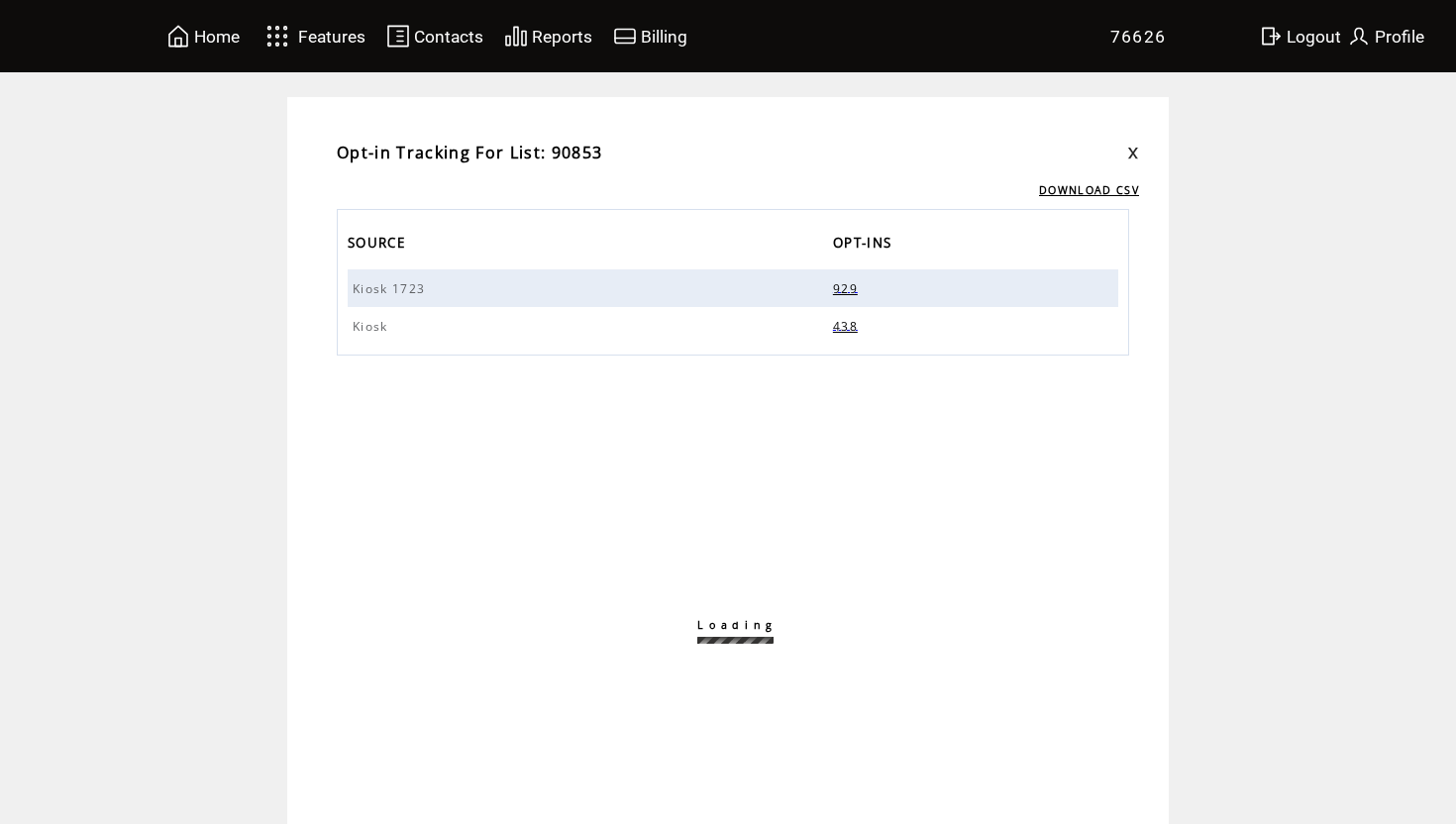 scroll, scrollTop: 0, scrollLeft: 0, axis: both 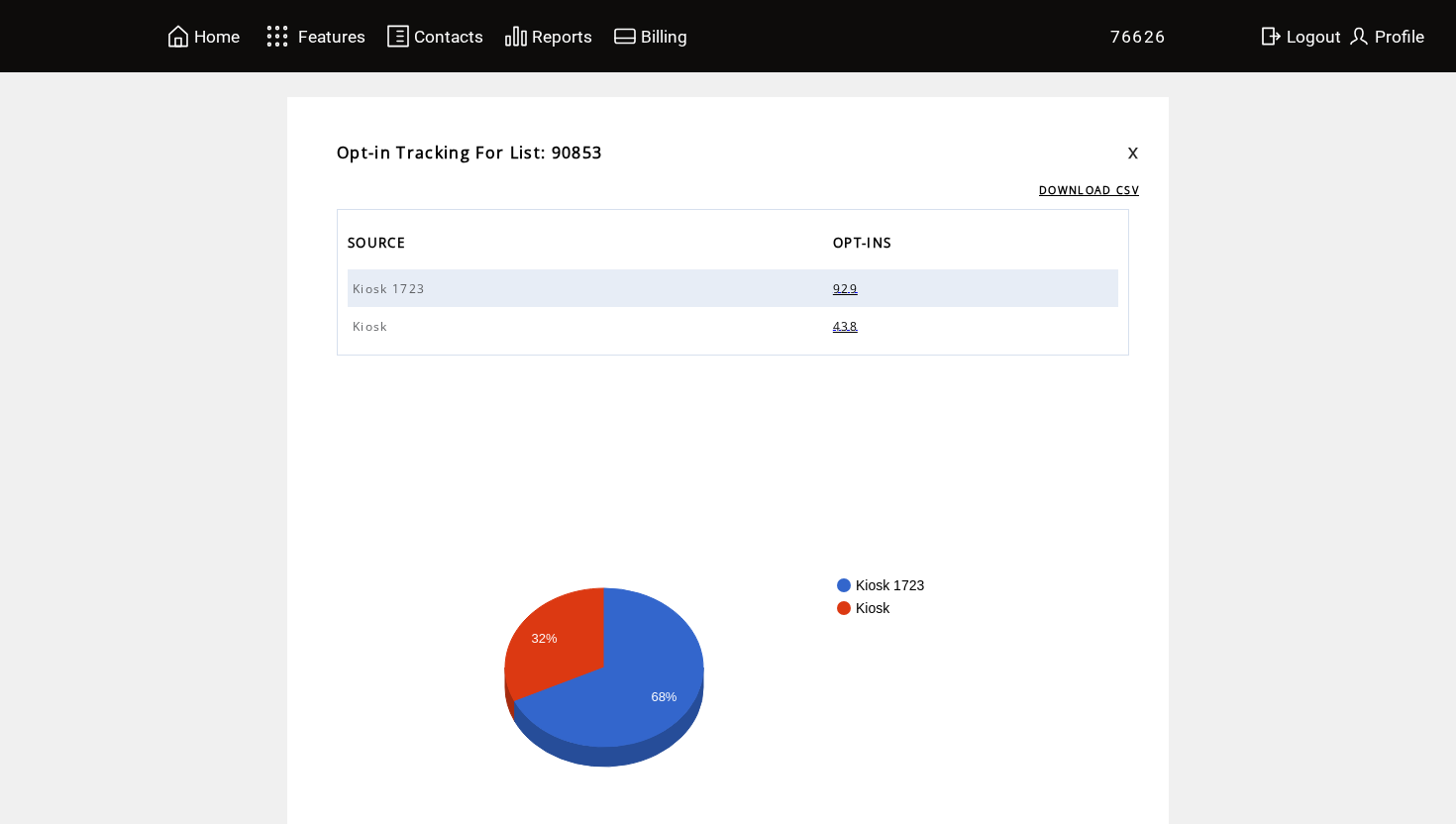 click at bounding box center (1089, 153) 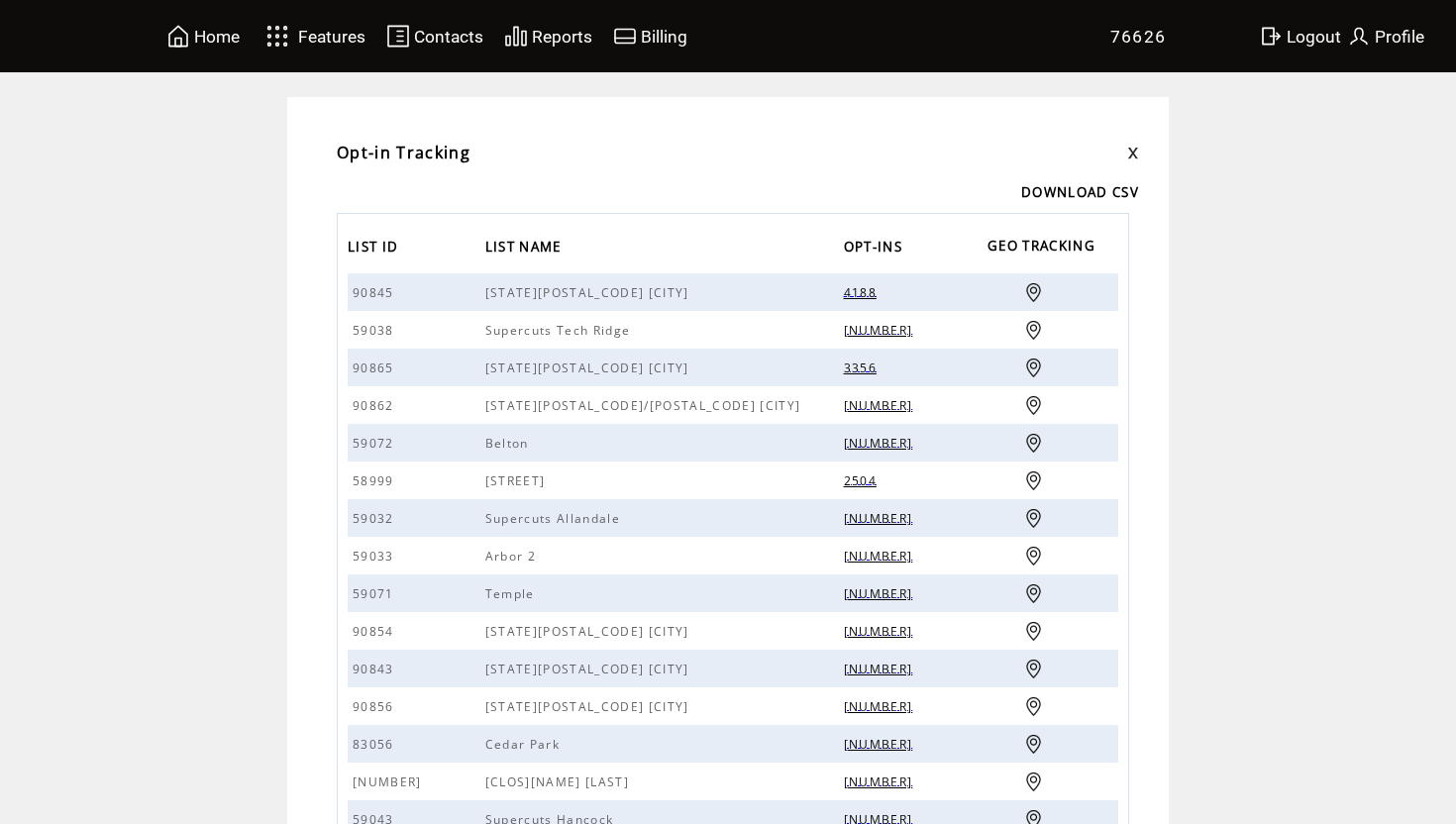 scroll, scrollTop: 0, scrollLeft: 0, axis: both 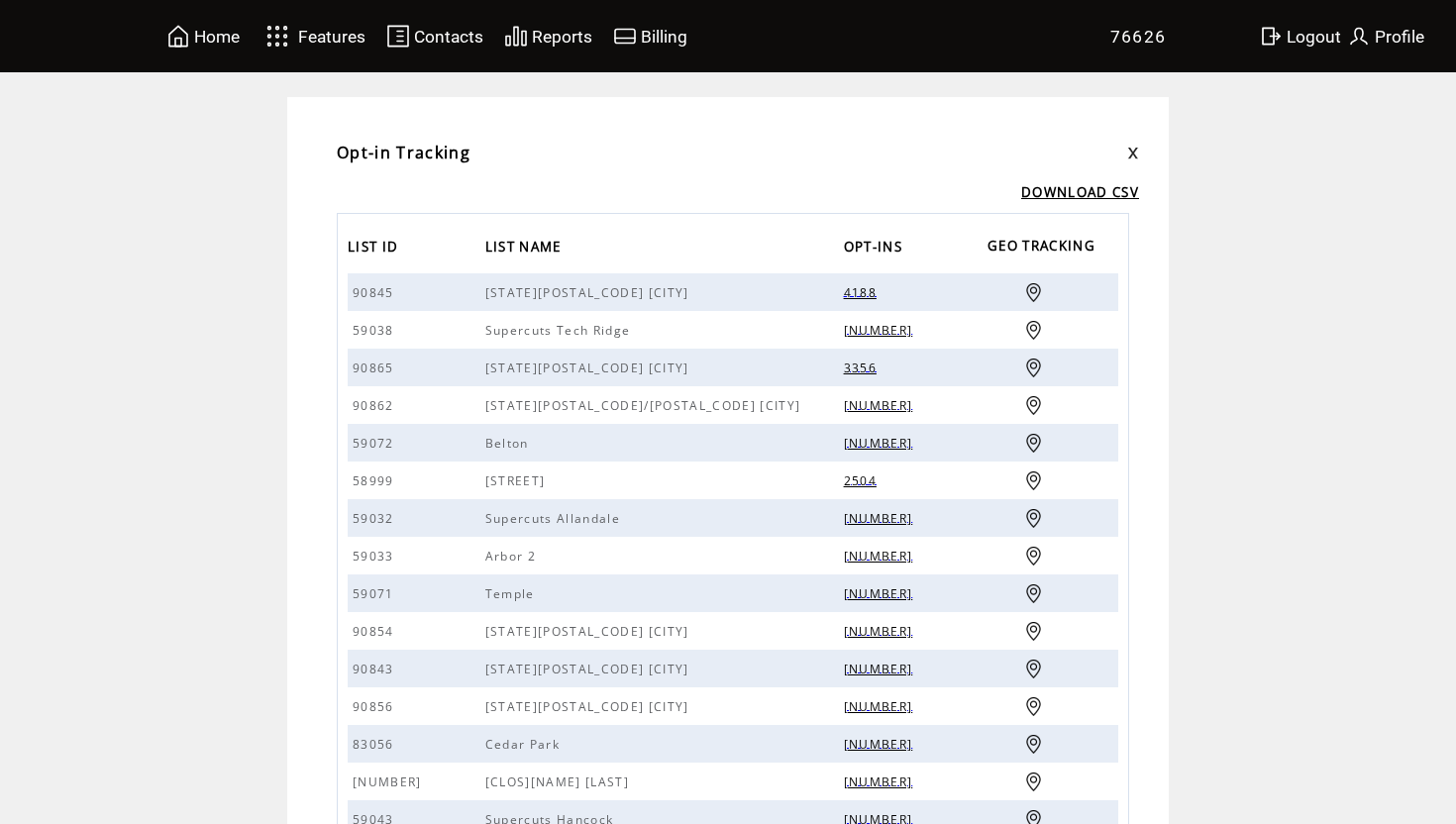 click on "DOWNLOAD CSV" at bounding box center [1080, 192] 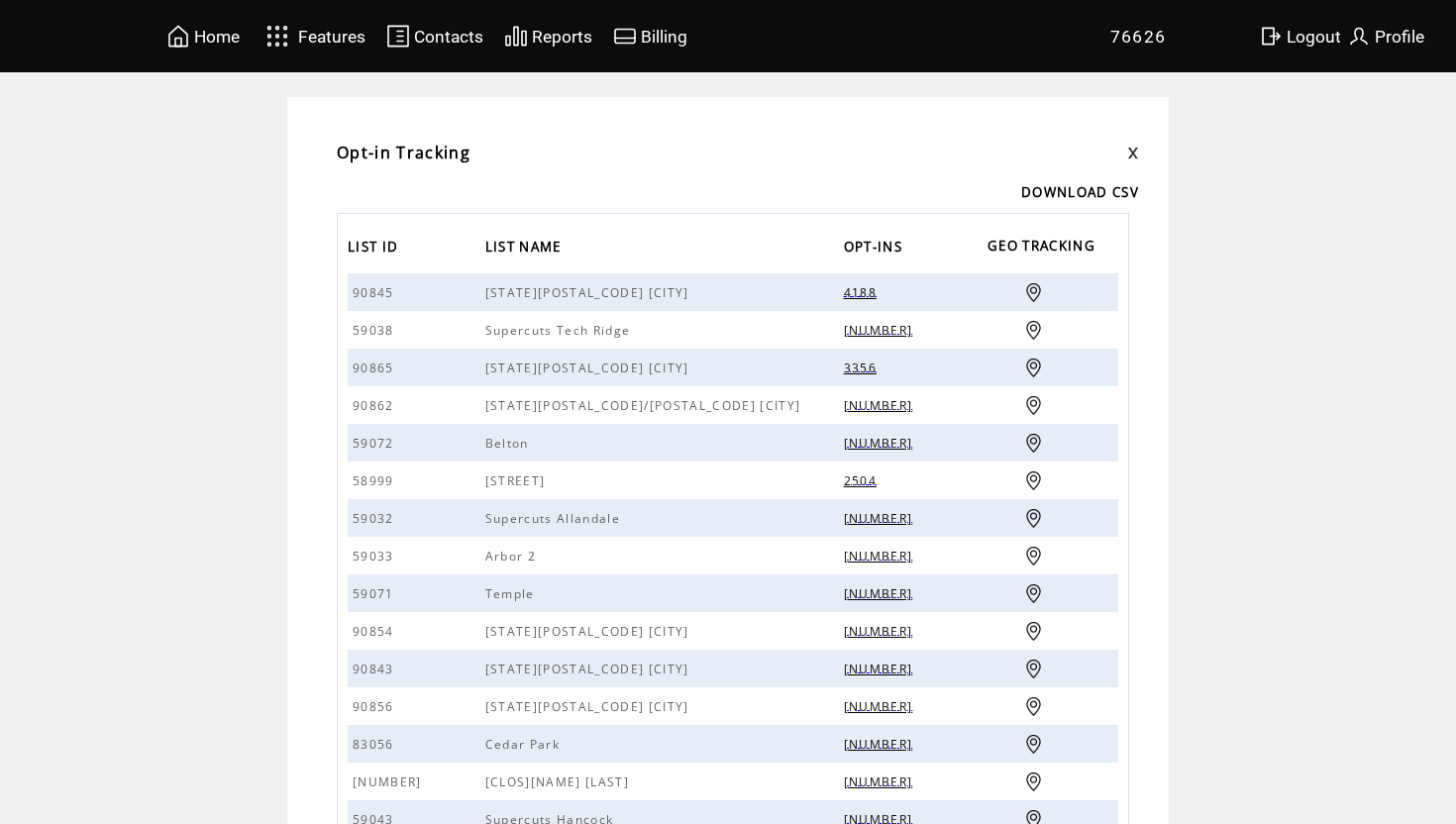 click on "Home" at bounding box center [217, 37] 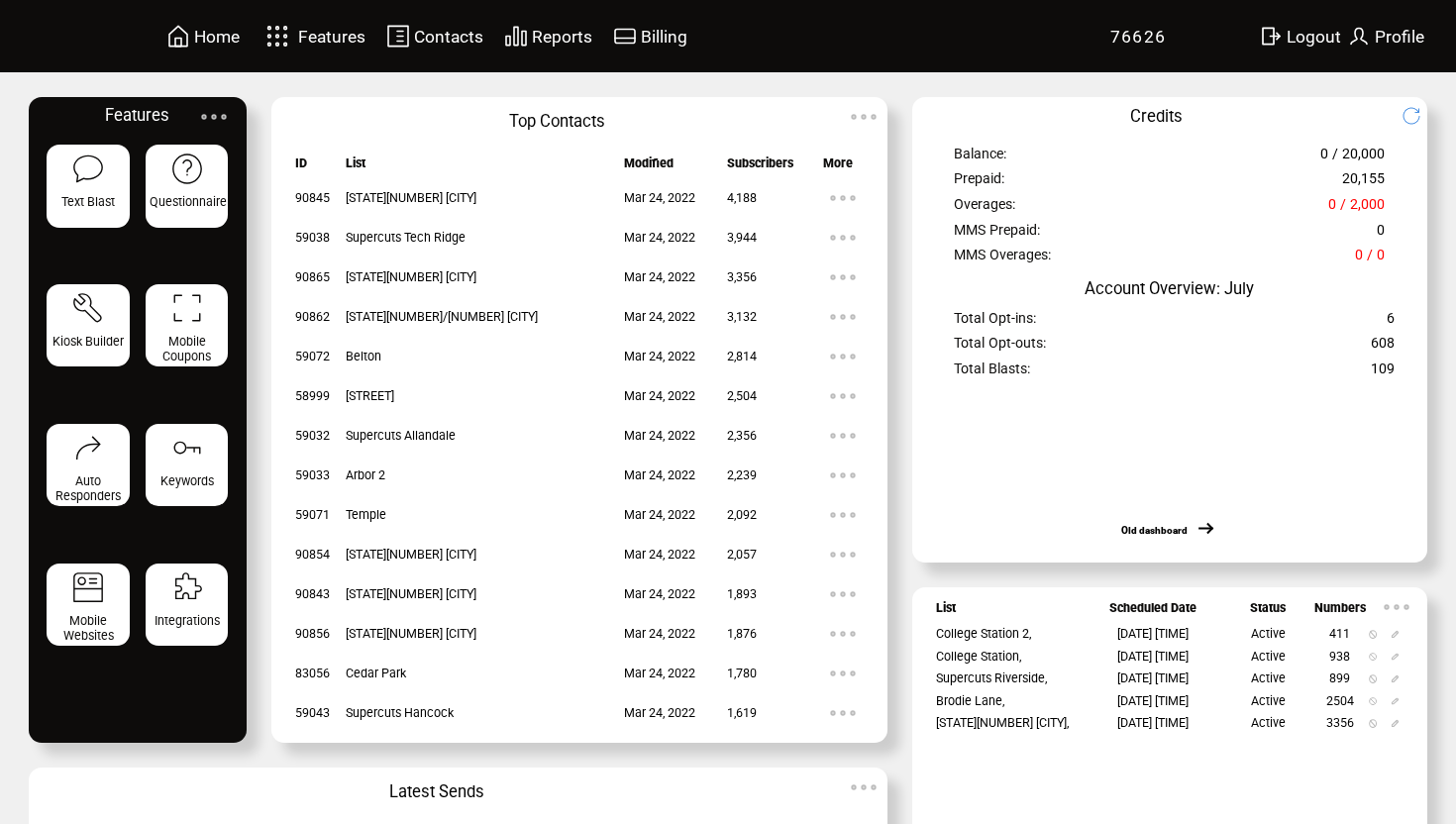 scroll, scrollTop: 0, scrollLeft: 0, axis: both 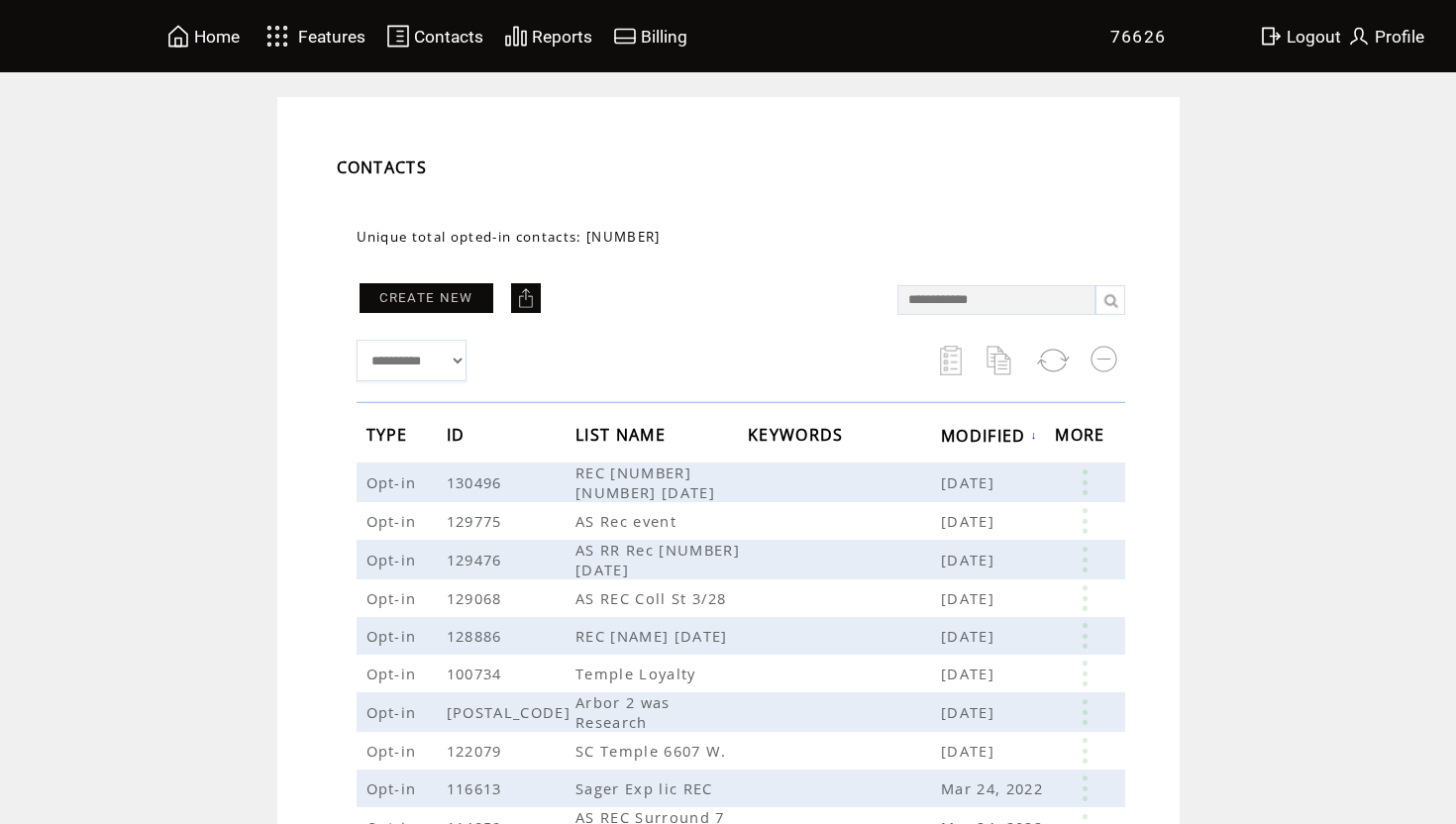 click on "Logout" at bounding box center [1313, 37] 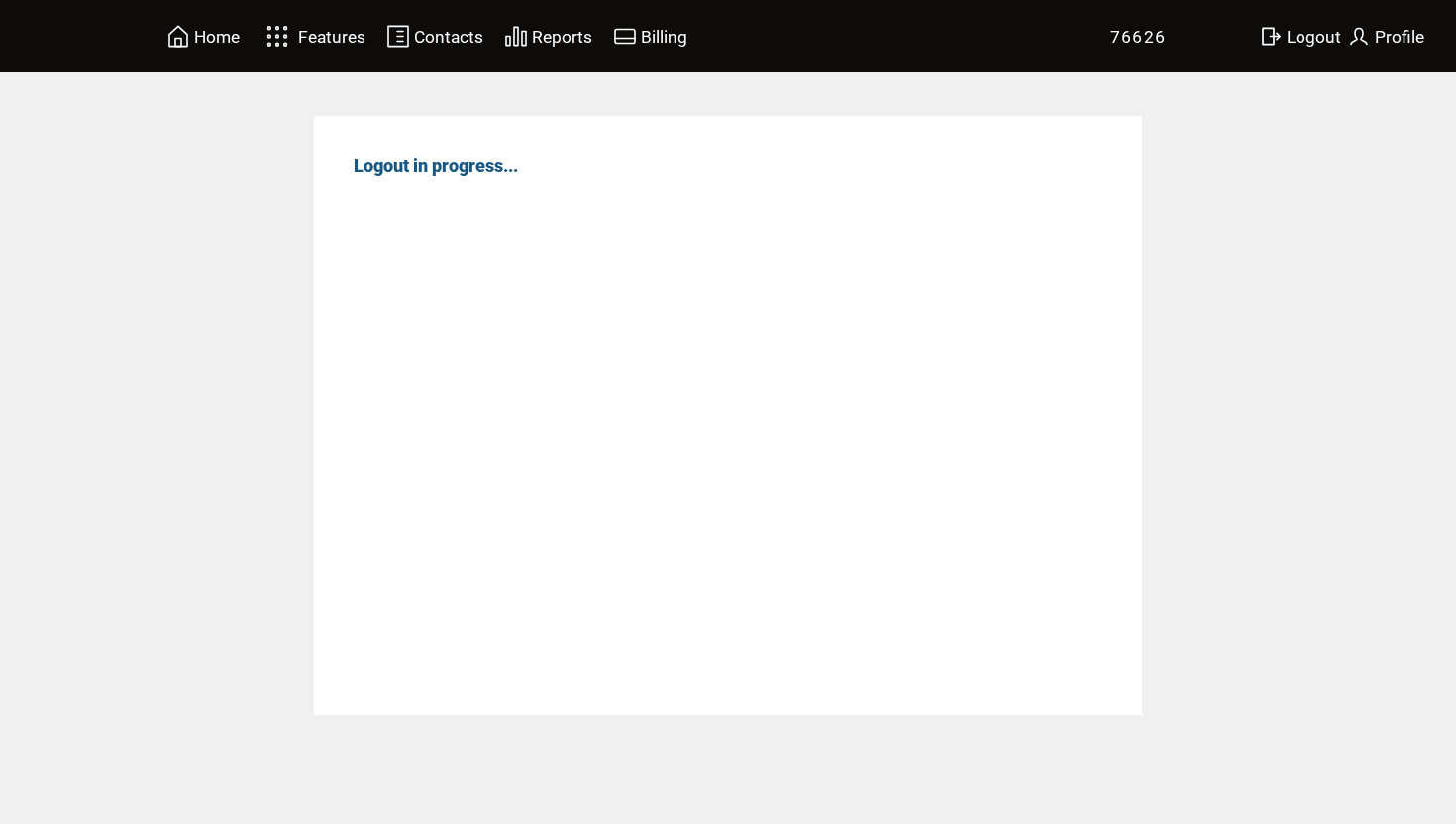 scroll, scrollTop: 0, scrollLeft: 0, axis: both 